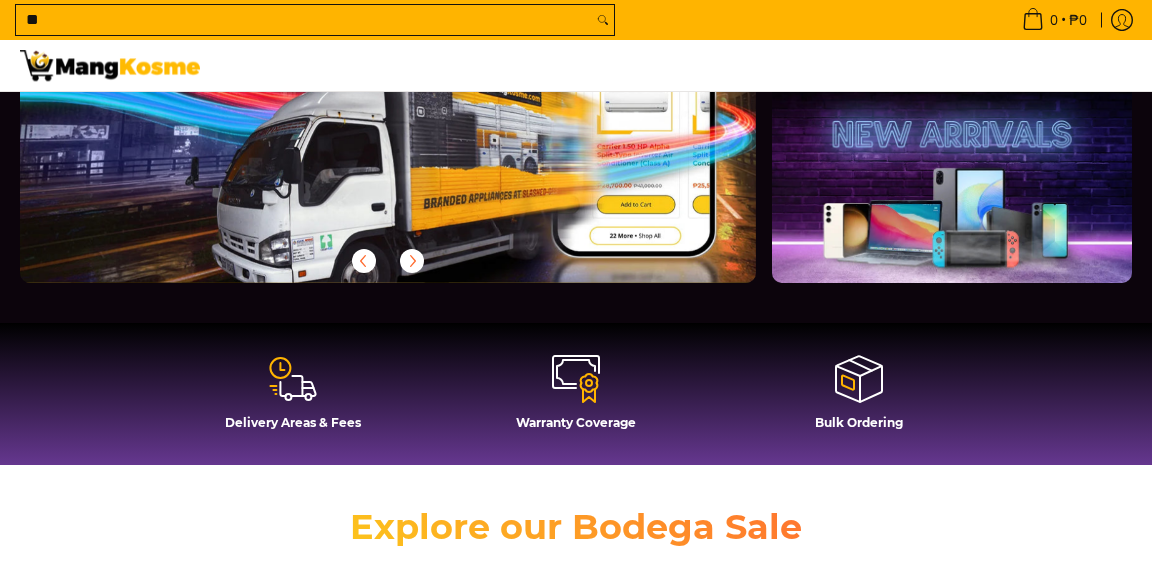 scroll, scrollTop: 268, scrollLeft: 0, axis: vertical 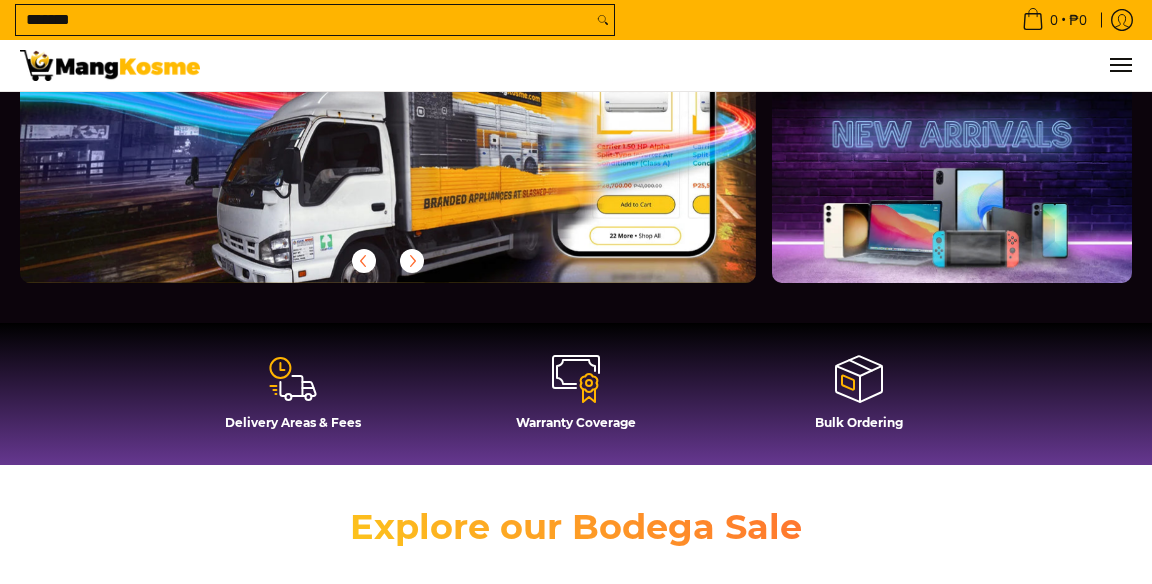 type on "******" 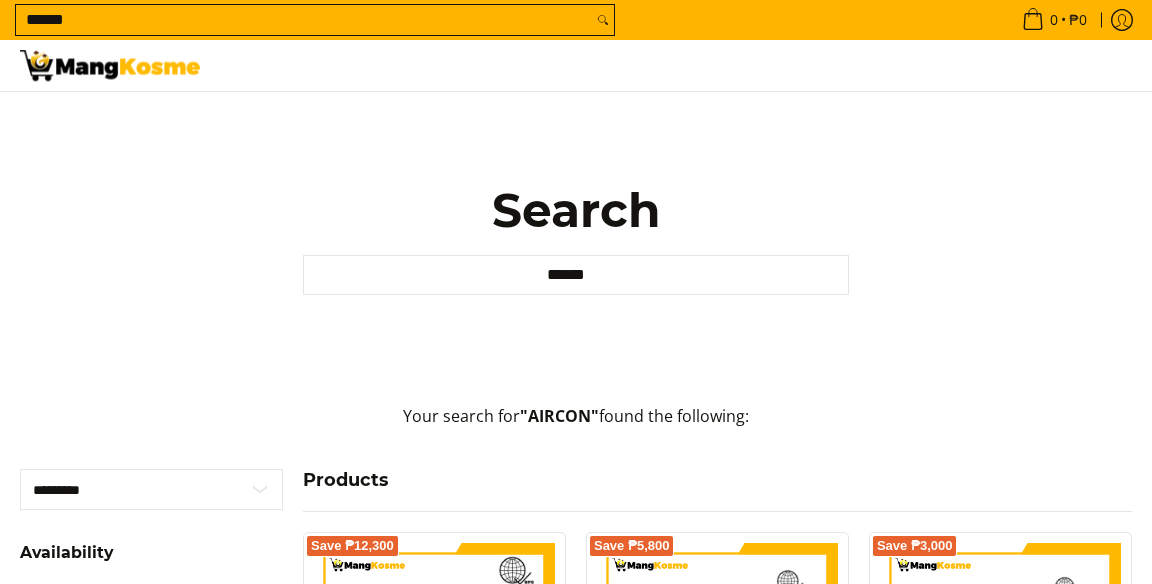 scroll, scrollTop: 278, scrollLeft: 0, axis: vertical 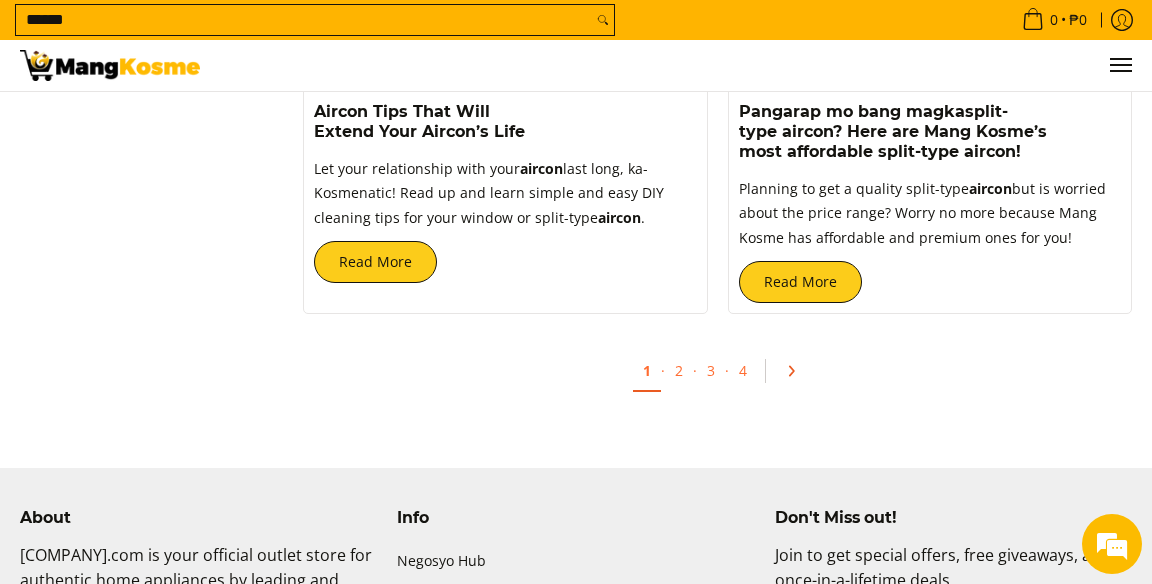 click at bounding box center [788, 371] 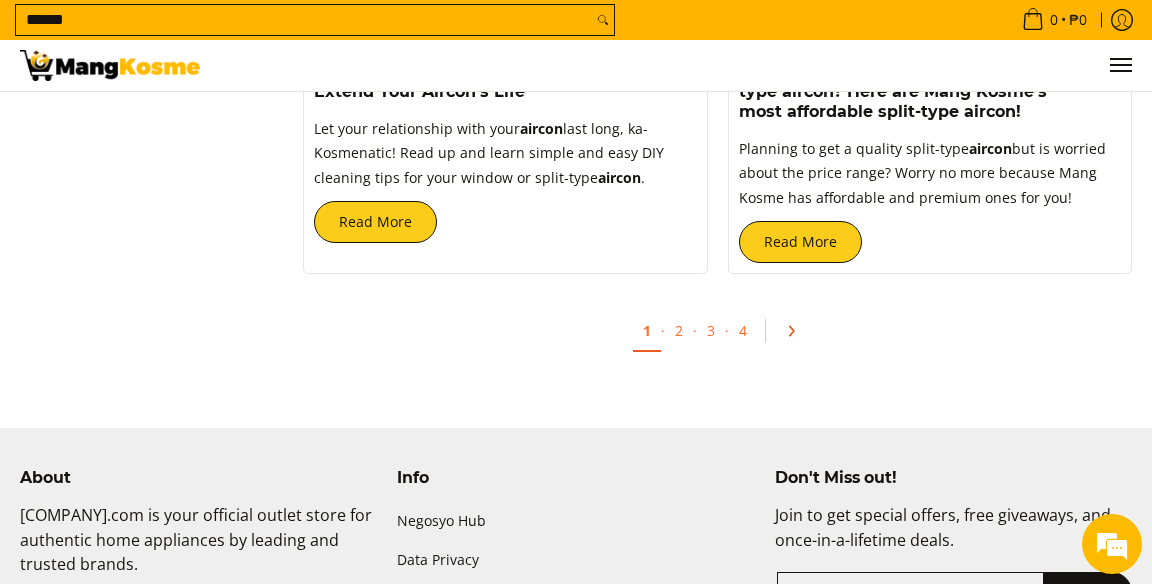 scroll, scrollTop: 4648, scrollLeft: 0, axis: vertical 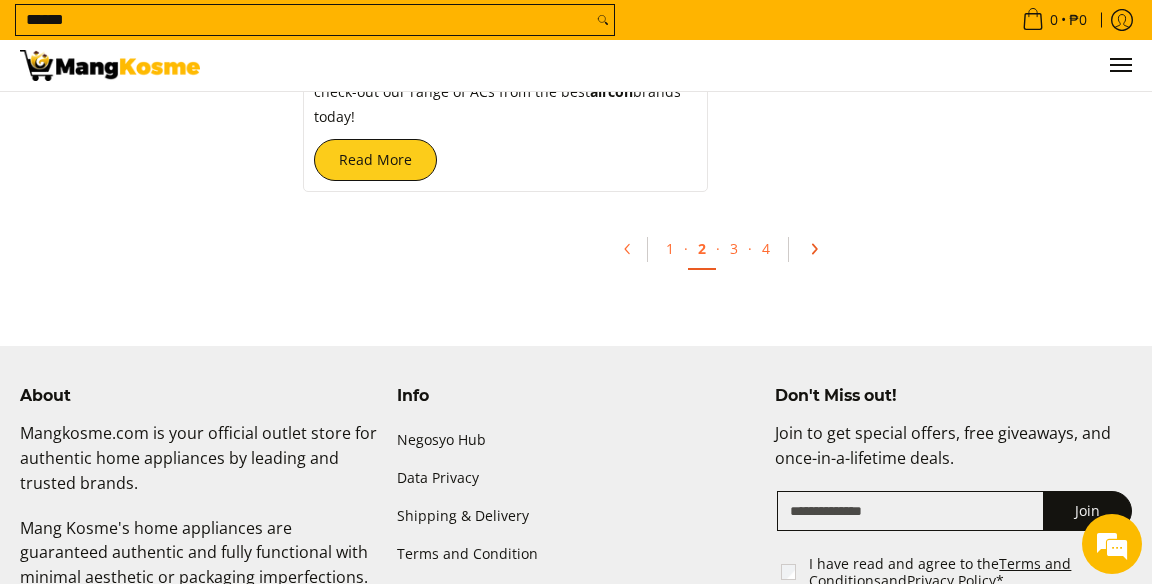 click at bounding box center (811, 249) 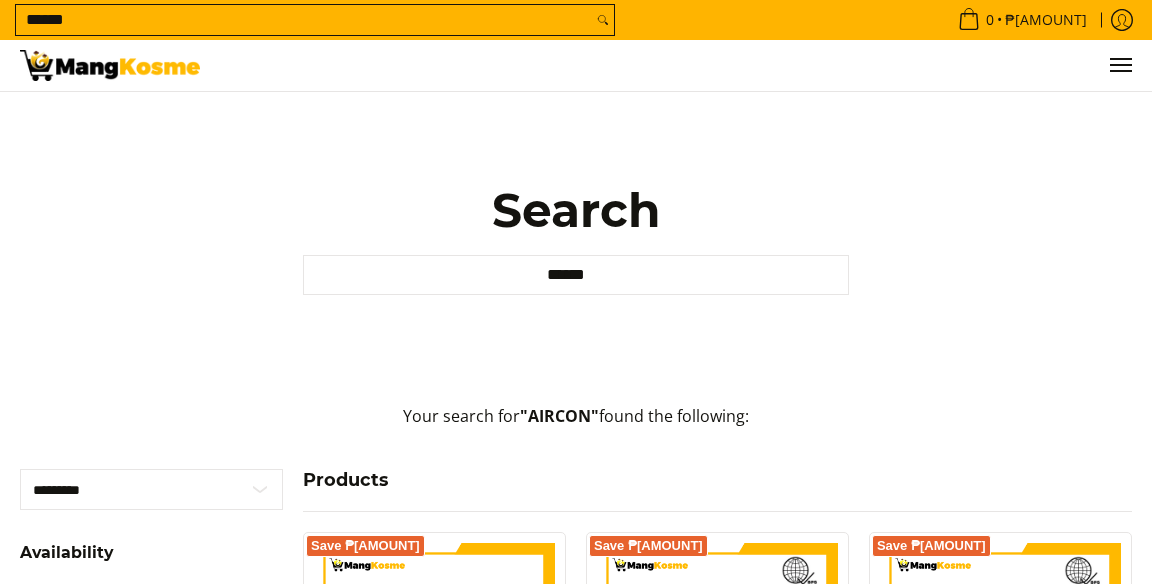 scroll, scrollTop: 398, scrollLeft: 0, axis: vertical 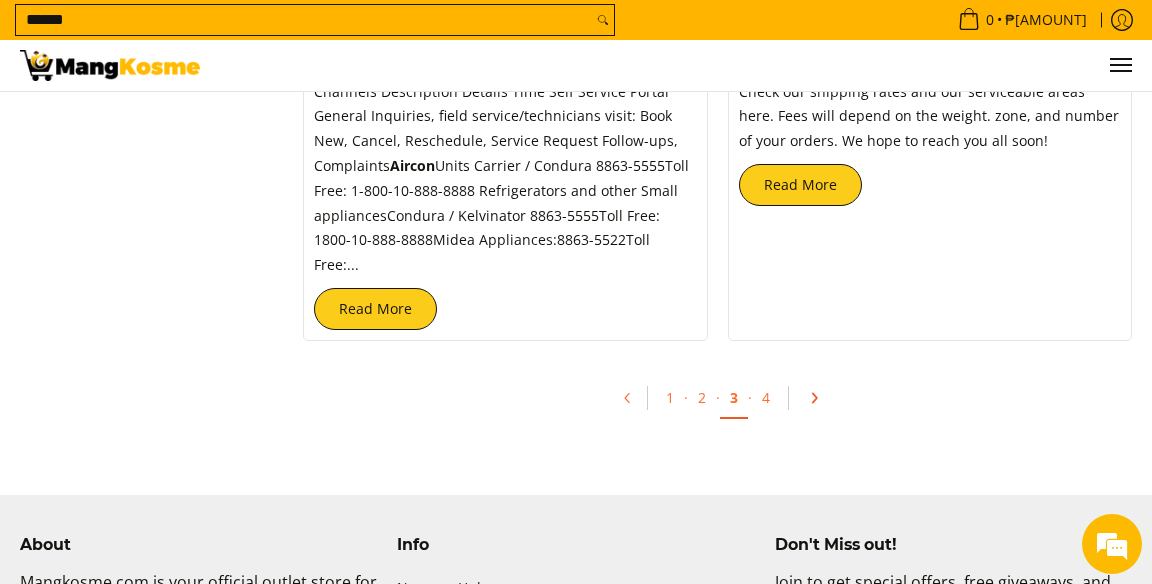 click at bounding box center [814, 398] 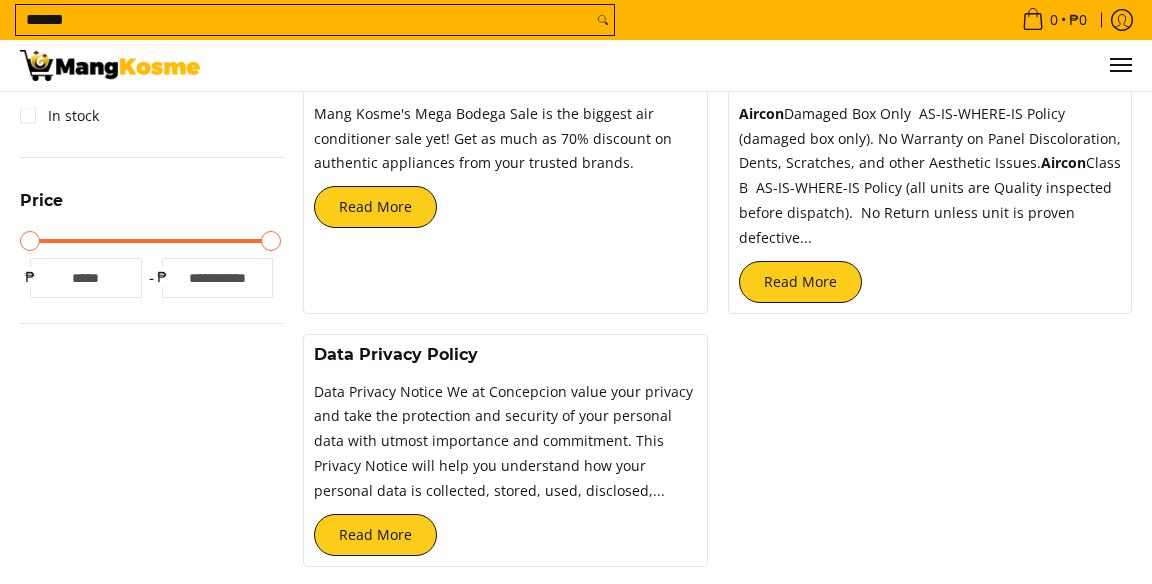 scroll, scrollTop: 0, scrollLeft: 0, axis: both 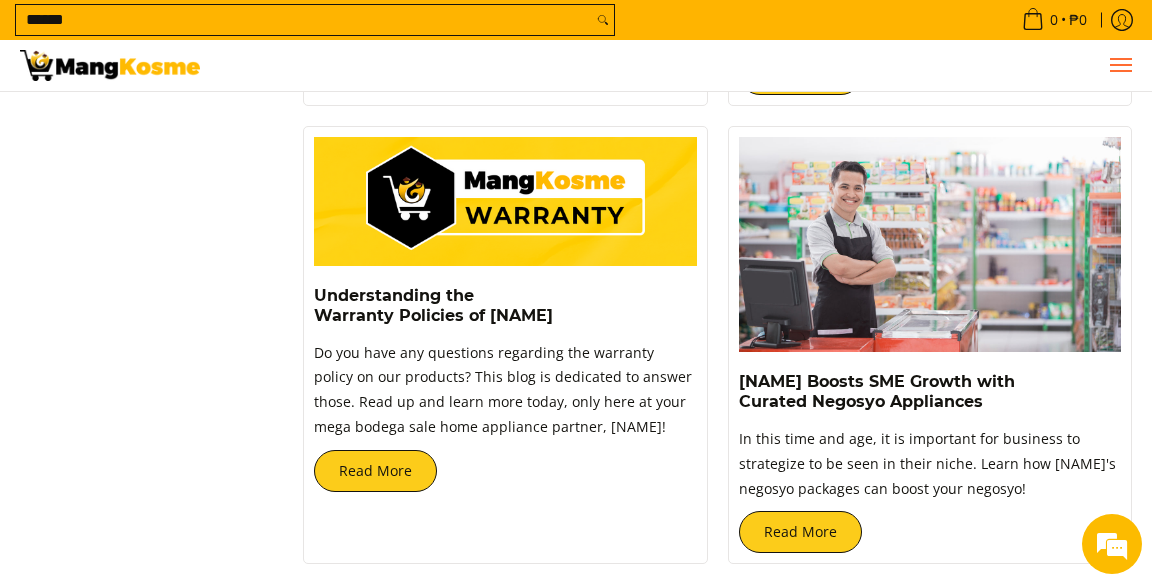 click at bounding box center [1120, 65] 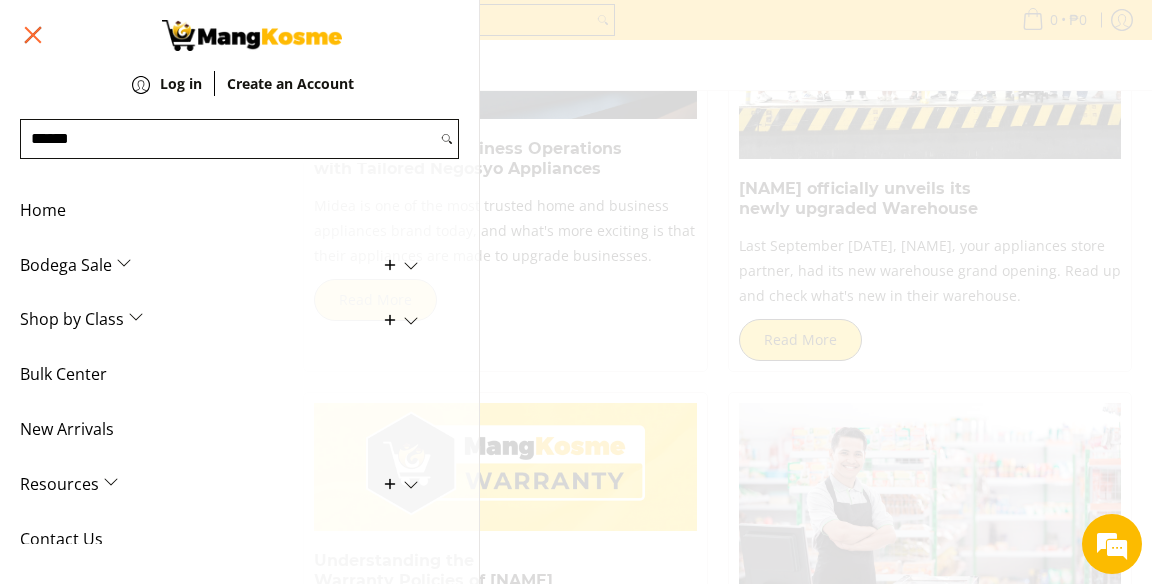 scroll, scrollTop: 3278, scrollLeft: 0, axis: vertical 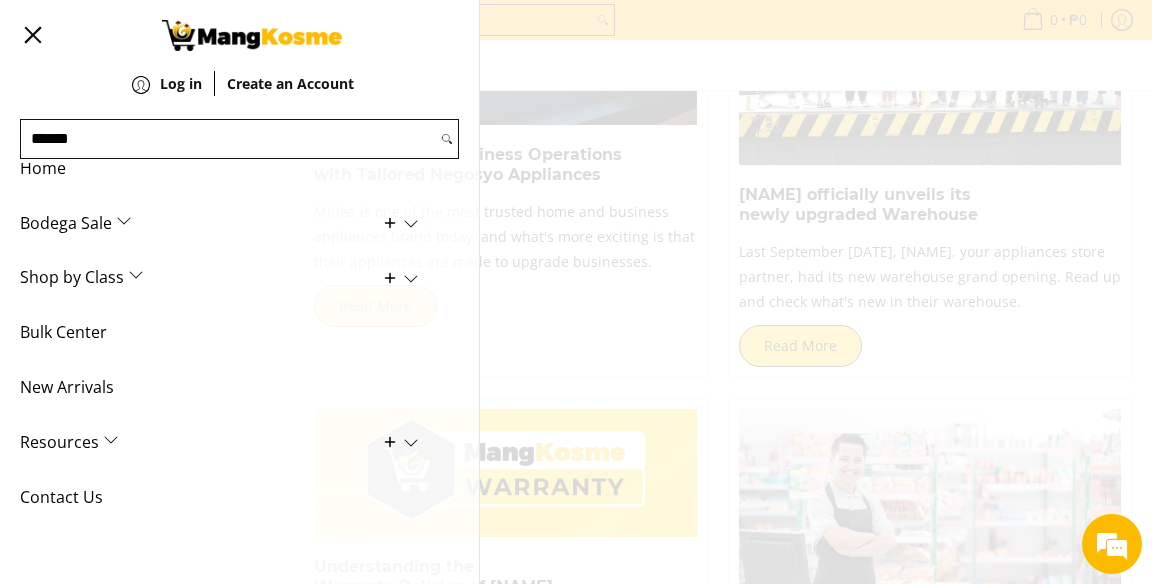 click on "Bodega Sale" at bounding box center (204, 223) 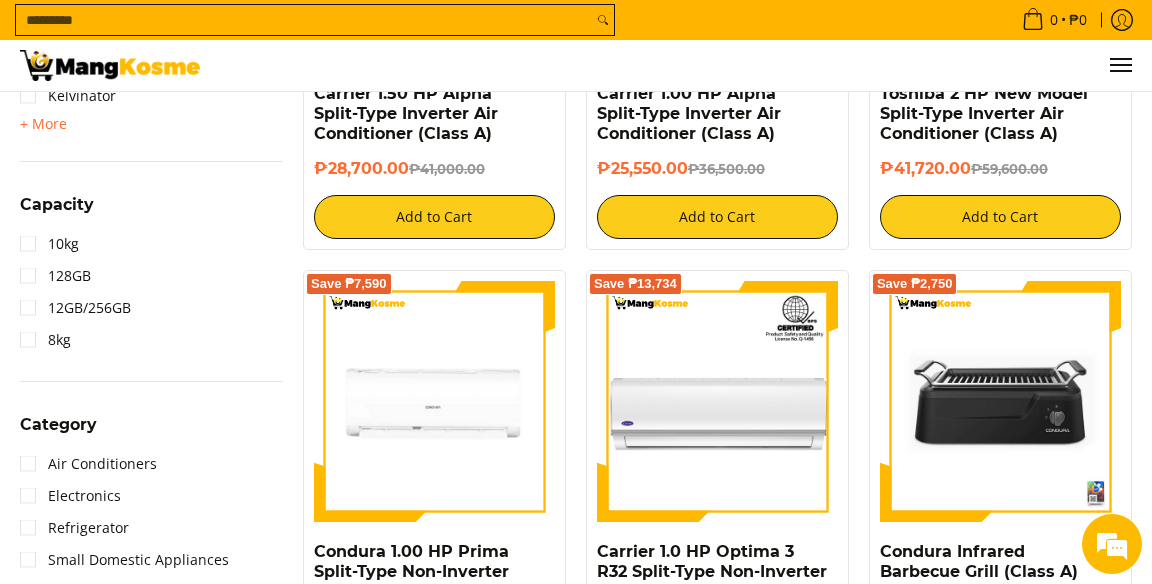 scroll, scrollTop: 0, scrollLeft: 0, axis: both 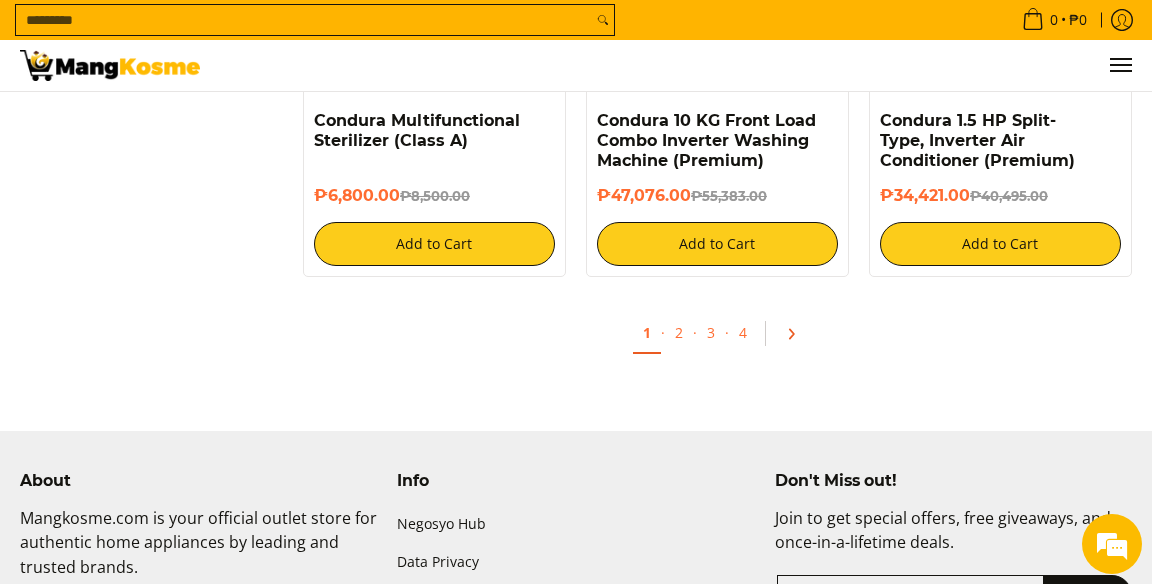 click at bounding box center (791, 334) 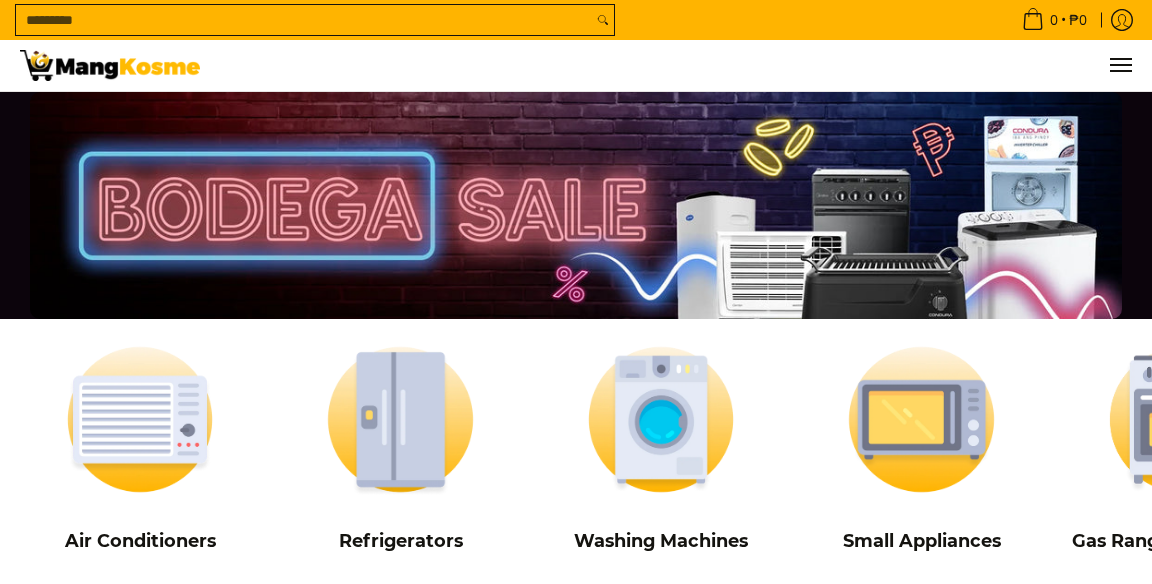 scroll, scrollTop: 98, scrollLeft: 0, axis: vertical 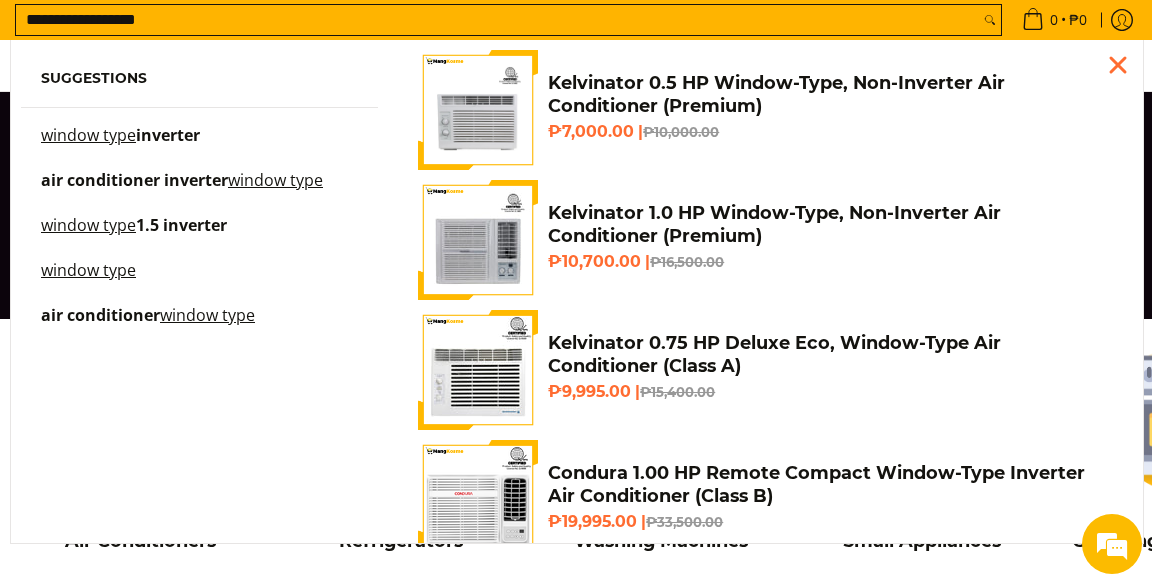 type on "**********" 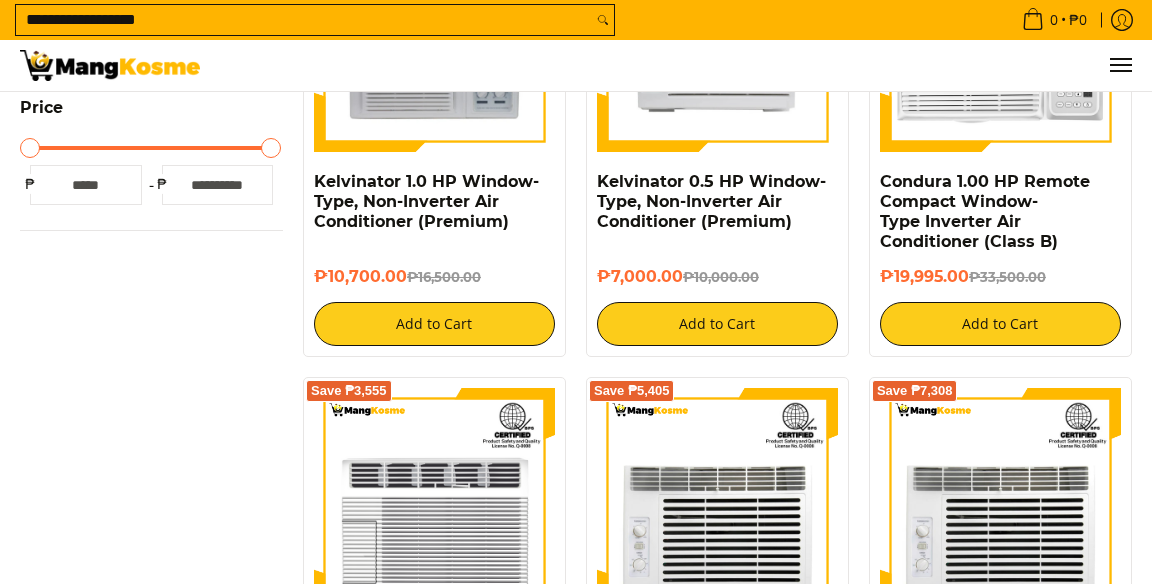 scroll, scrollTop: 735, scrollLeft: 0, axis: vertical 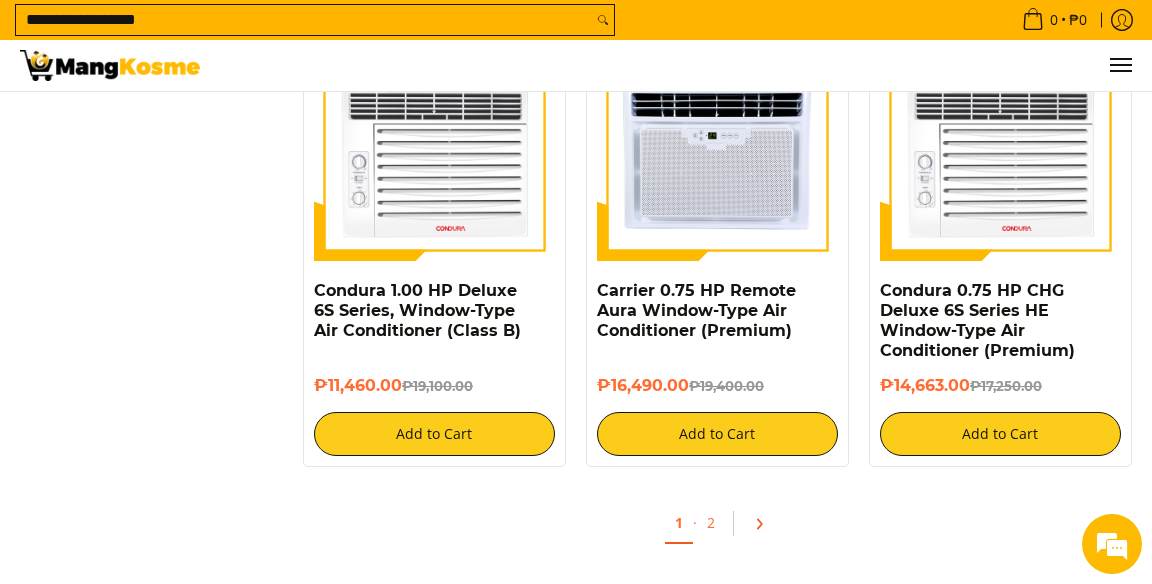 click at bounding box center (756, 524) 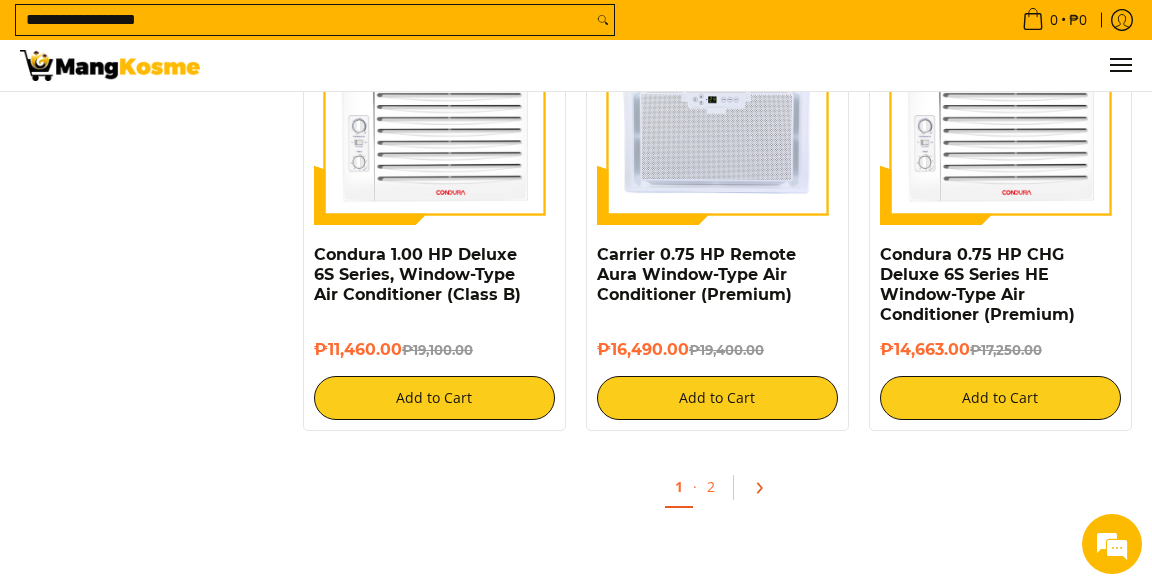 scroll, scrollTop: 3880, scrollLeft: 0, axis: vertical 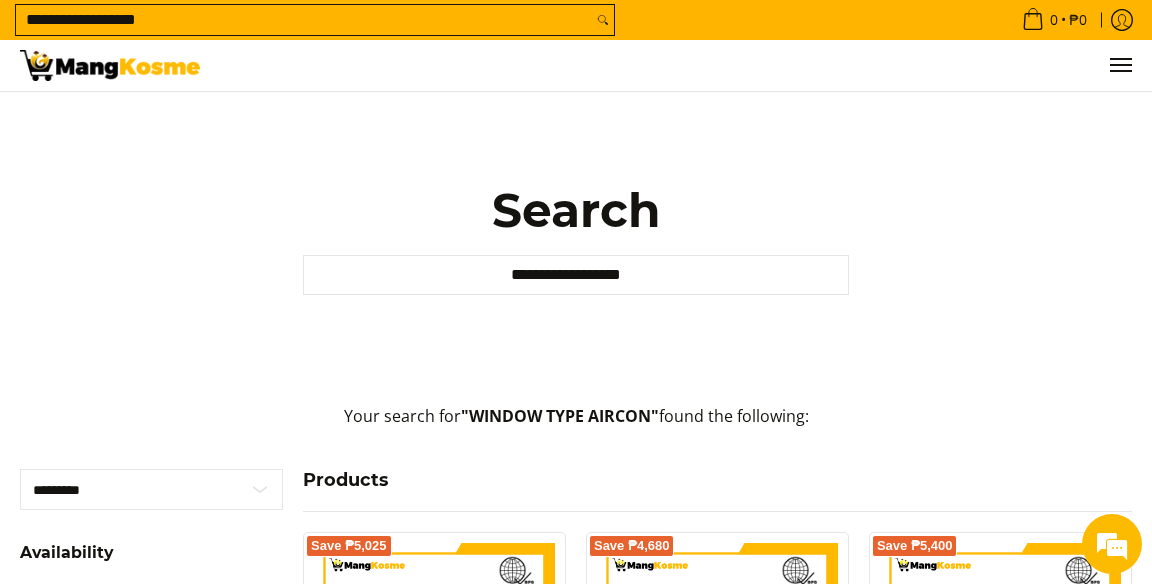 click on "**********" at bounding box center (304, 20) 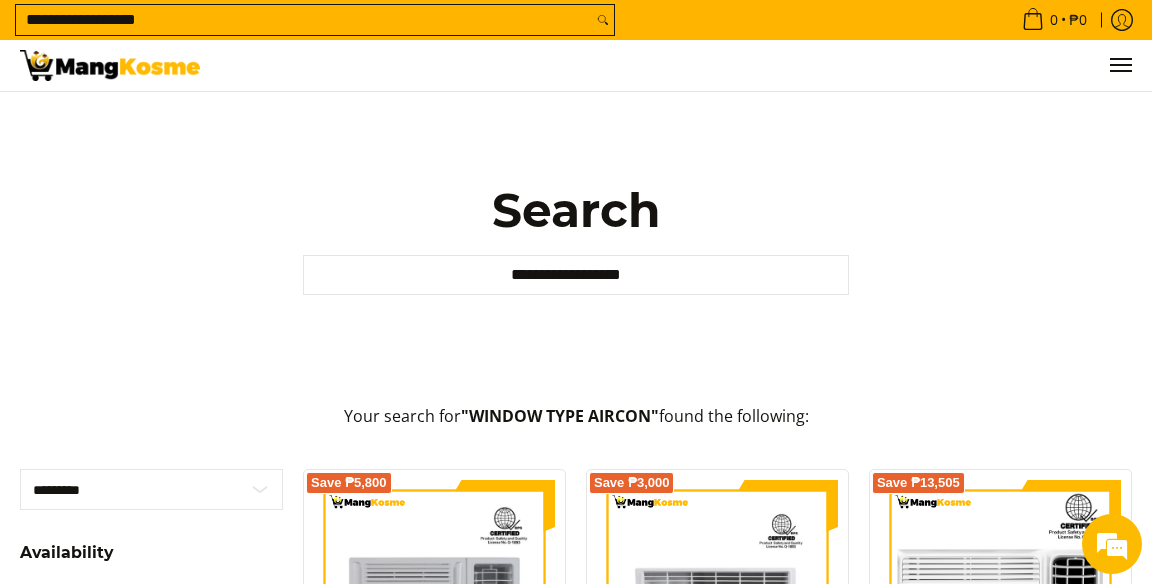 scroll, scrollTop: 3880, scrollLeft: 0, axis: vertical 